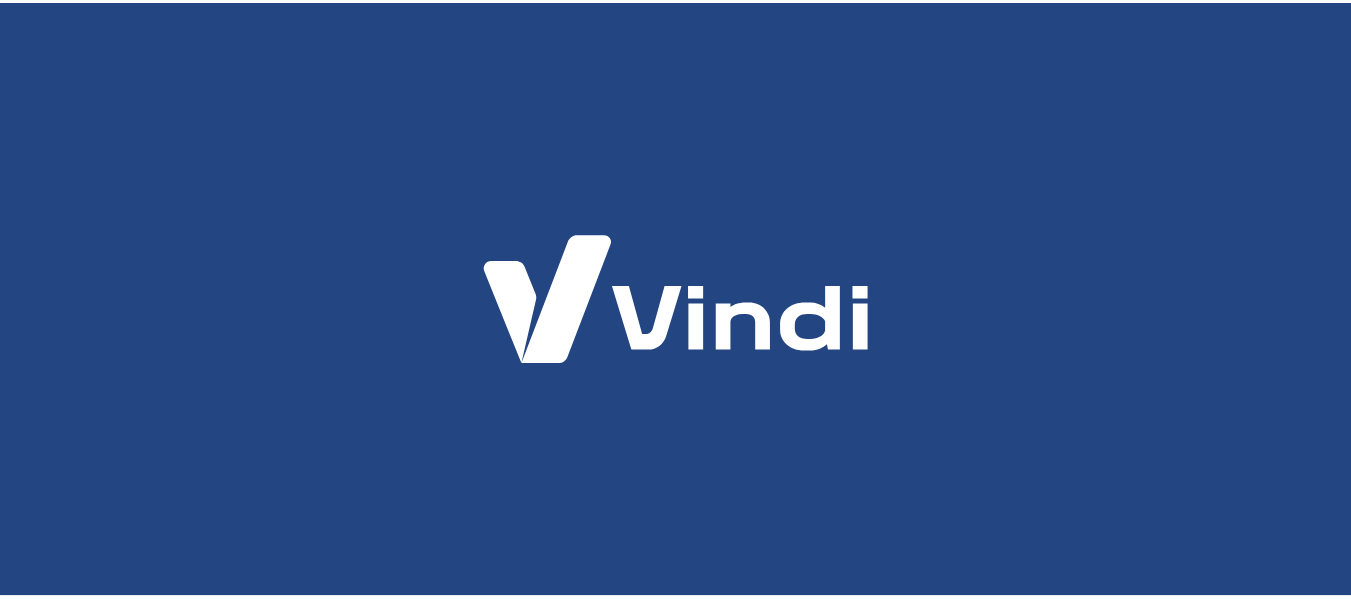 scroll, scrollTop: 0, scrollLeft: 0, axis: both 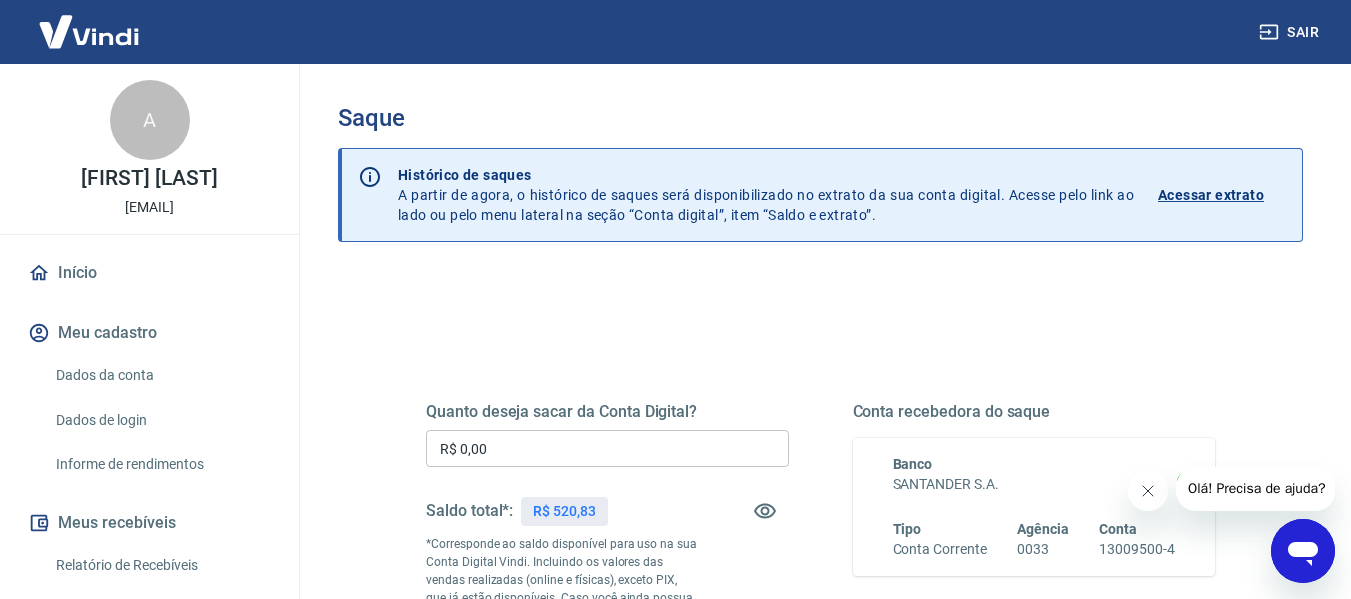 click on "R$ 0,00" at bounding box center [607, 448] 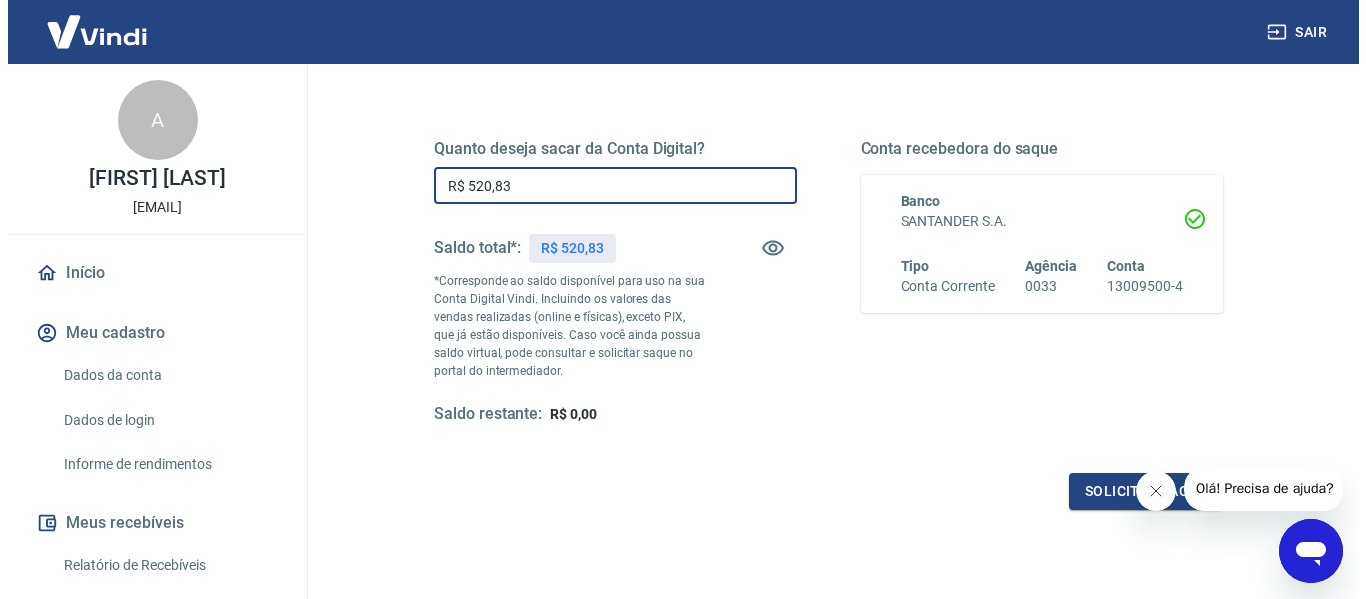 scroll, scrollTop: 300, scrollLeft: 0, axis: vertical 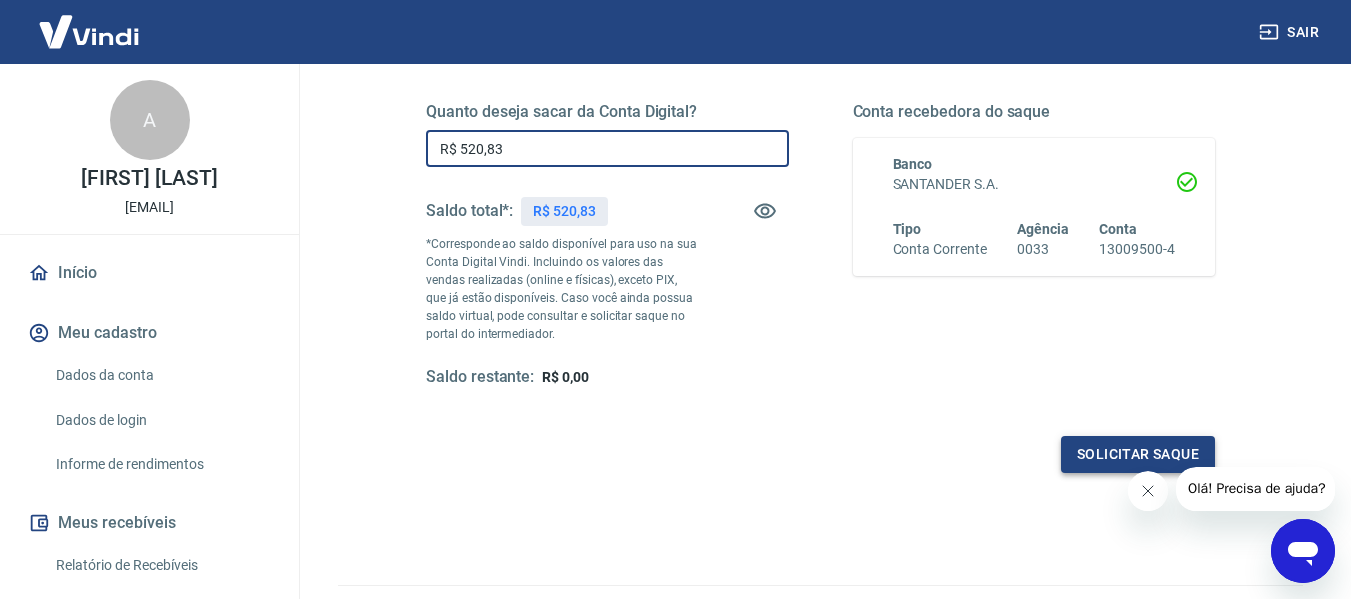 type on "R$ 520,83" 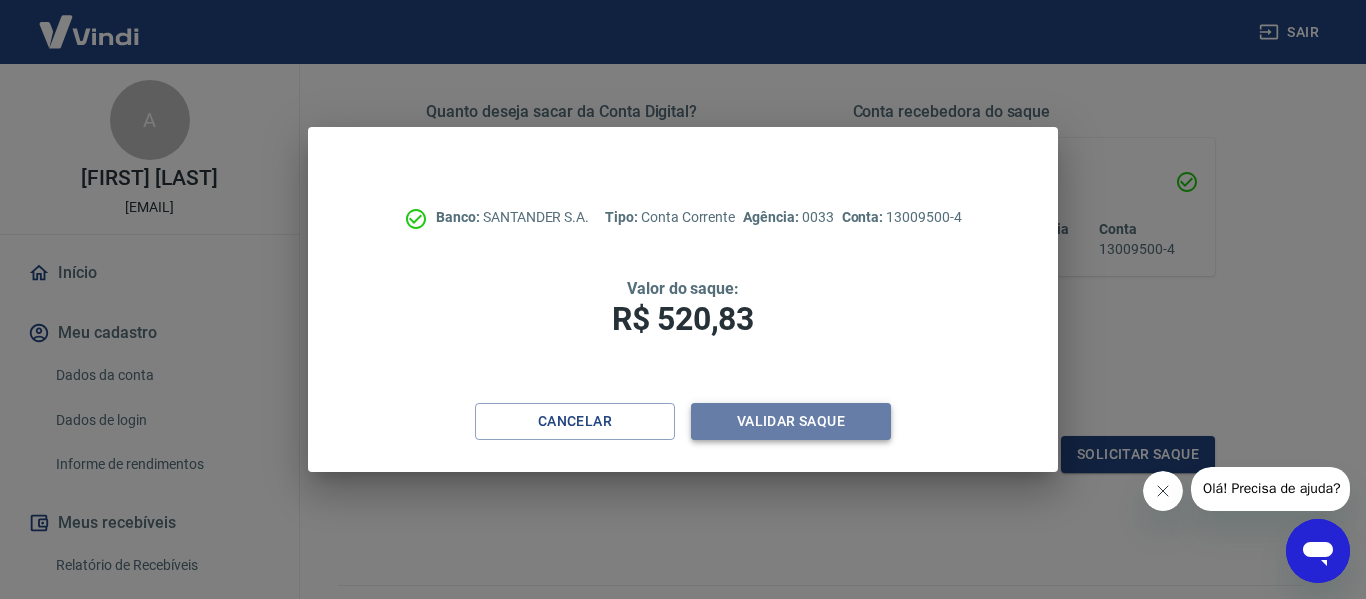 click on "Validar saque" at bounding box center (791, 421) 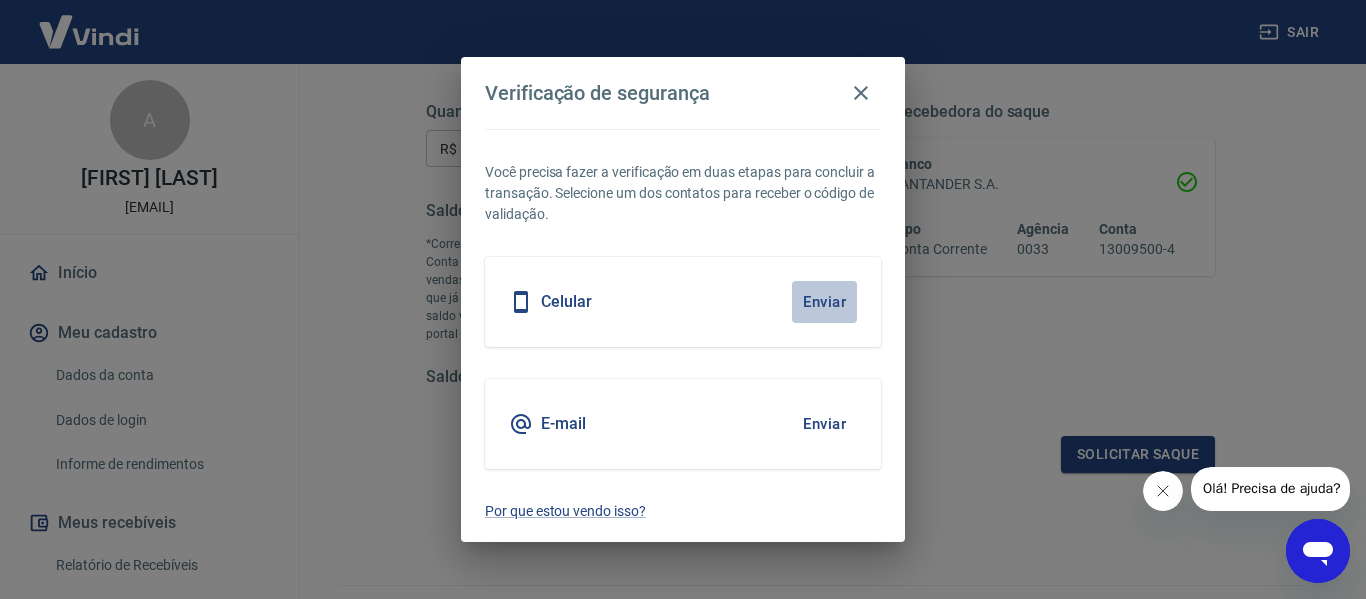 click on "Enviar" at bounding box center (824, 302) 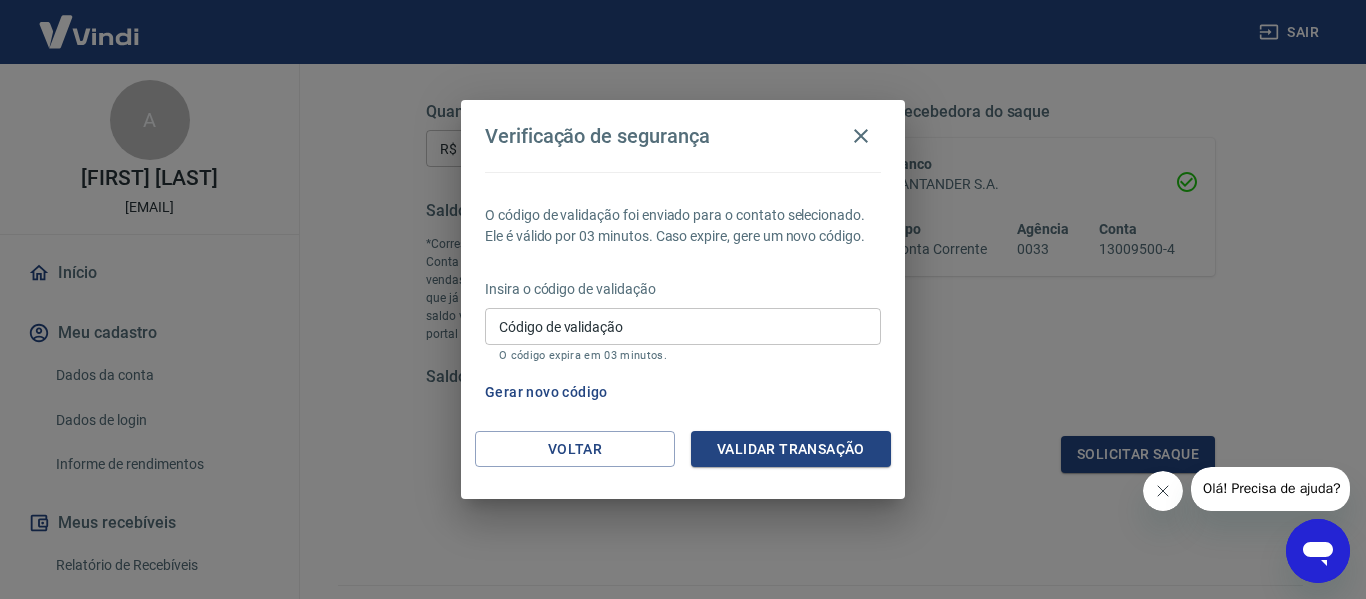 click on "Código de validação" at bounding box center [683, 326] 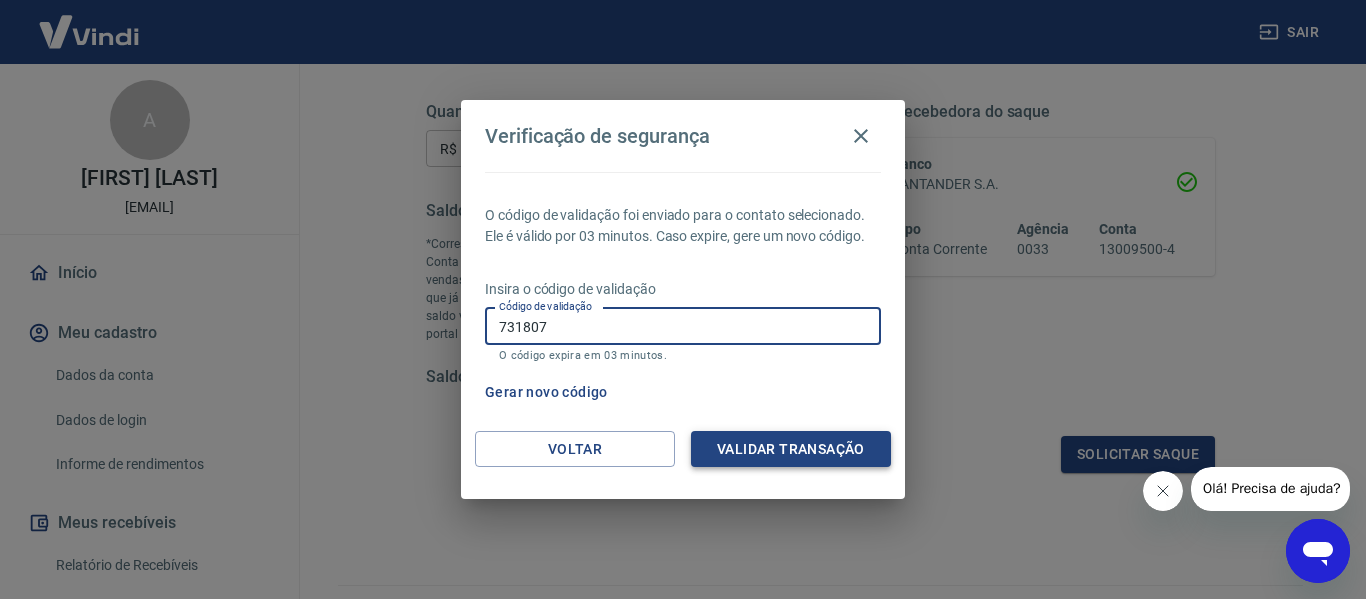 type on "731807" 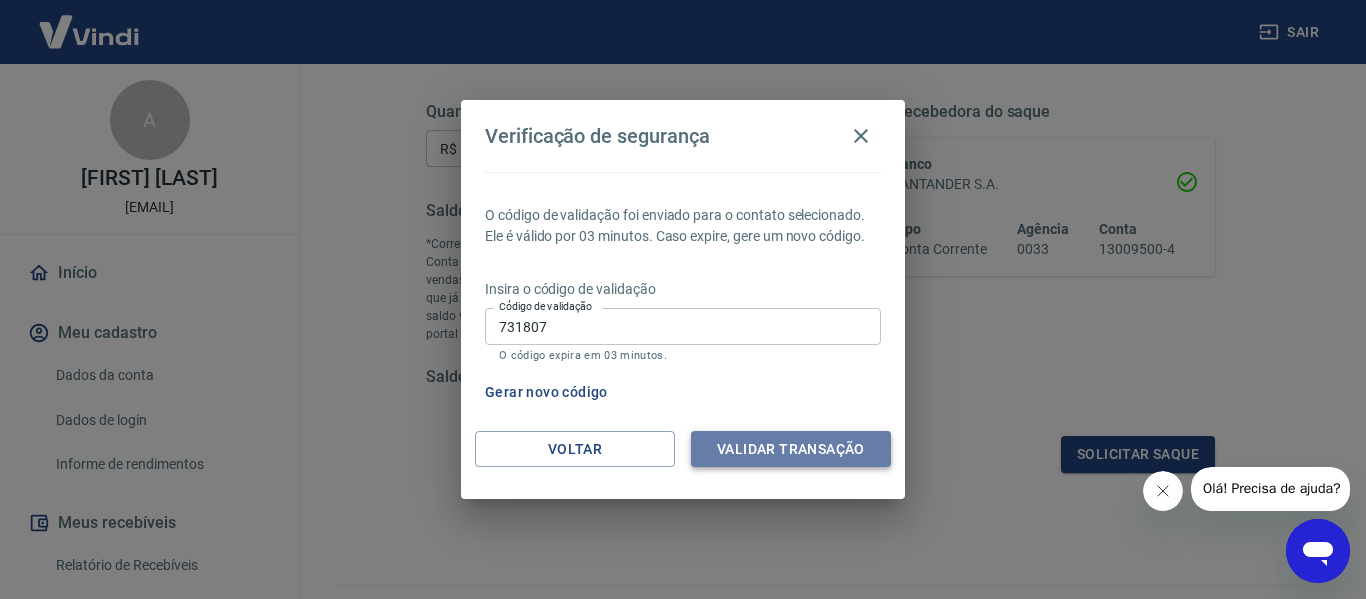 click on "Validar transação" at bounding box center (791, 449) 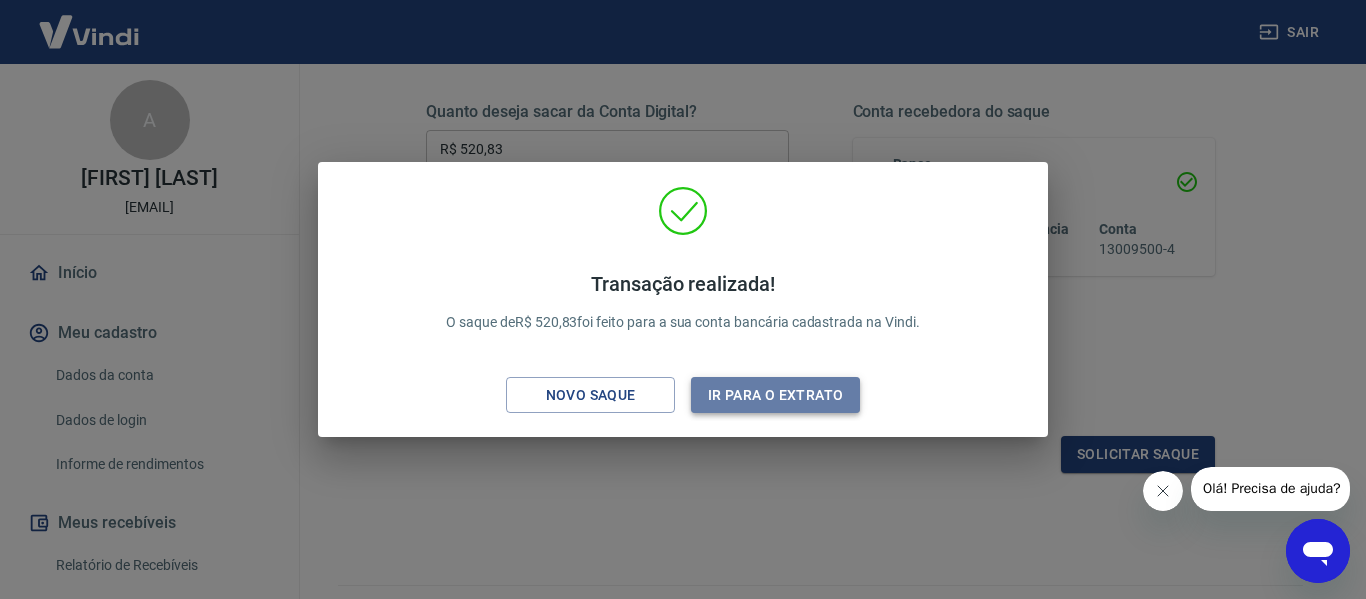 click on "Ir para o extrato" at bounding box center (775, 395) 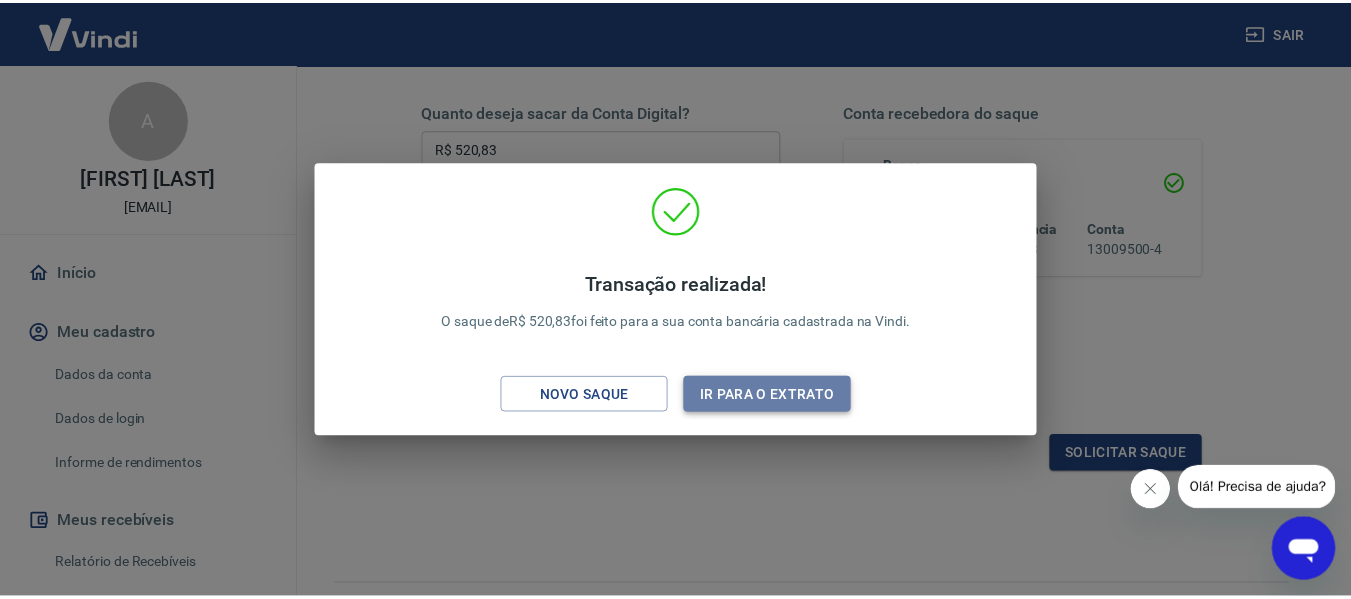 scroll, scrollTop: 0, scrollLeft: 0, axis: both 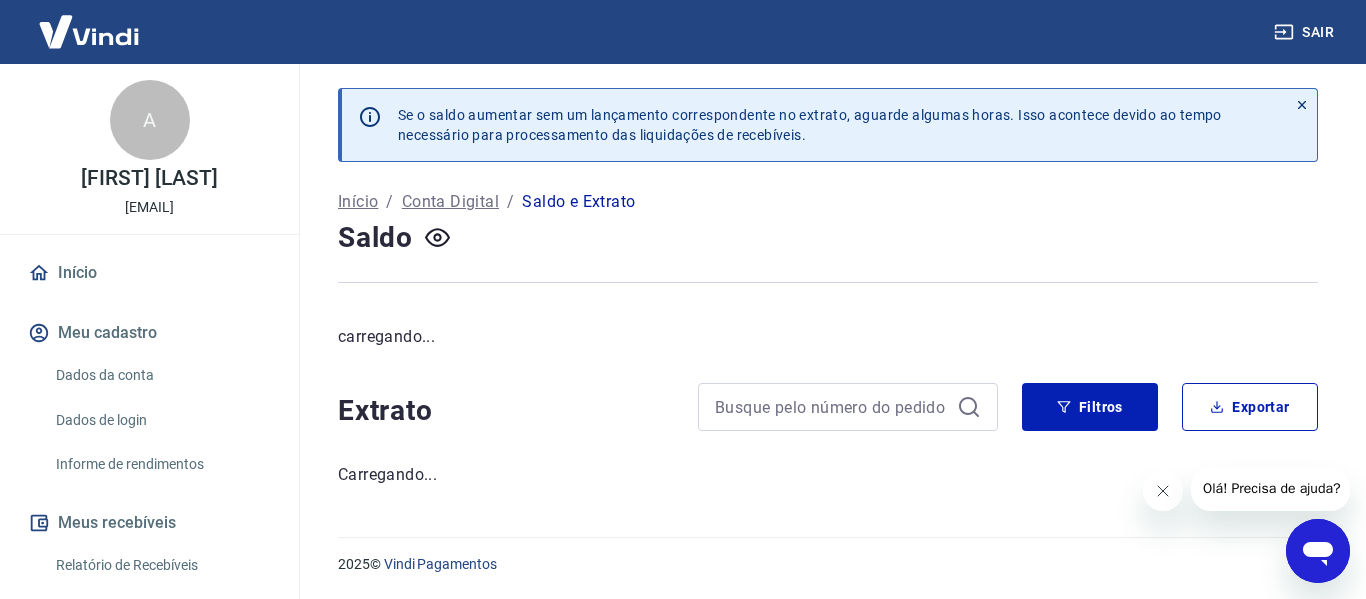 click on "Relatório de Recebíveis" at bounding box center [161, 565] 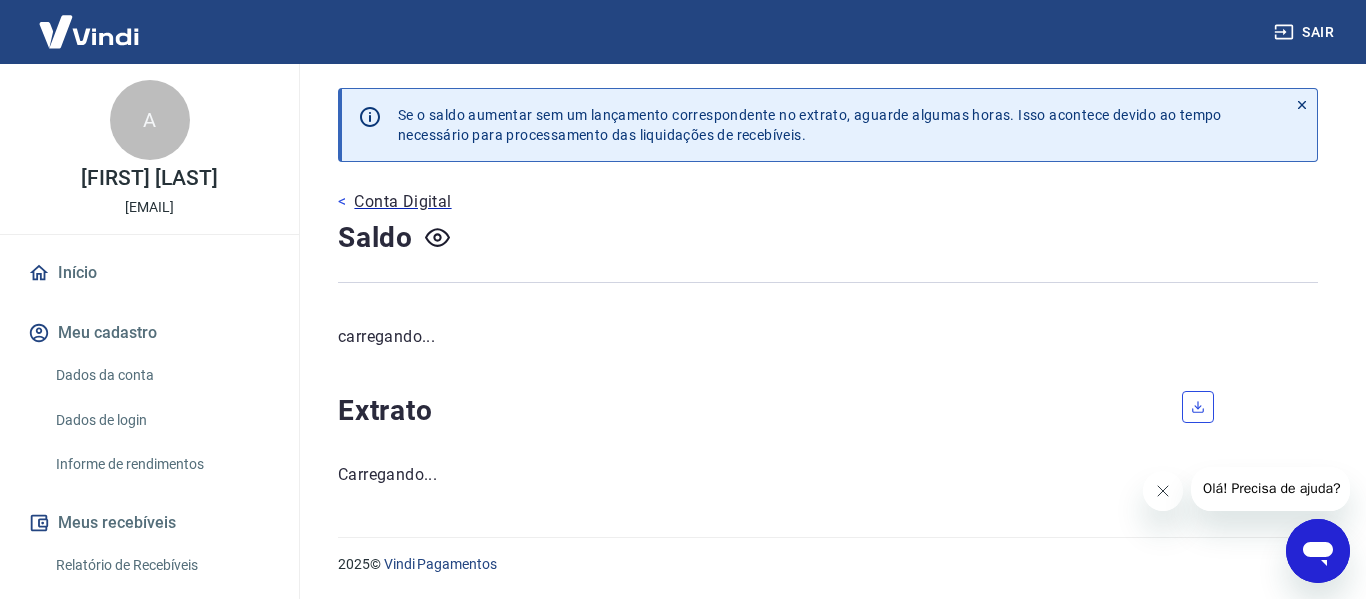 click at bounding box center [1198, 407] 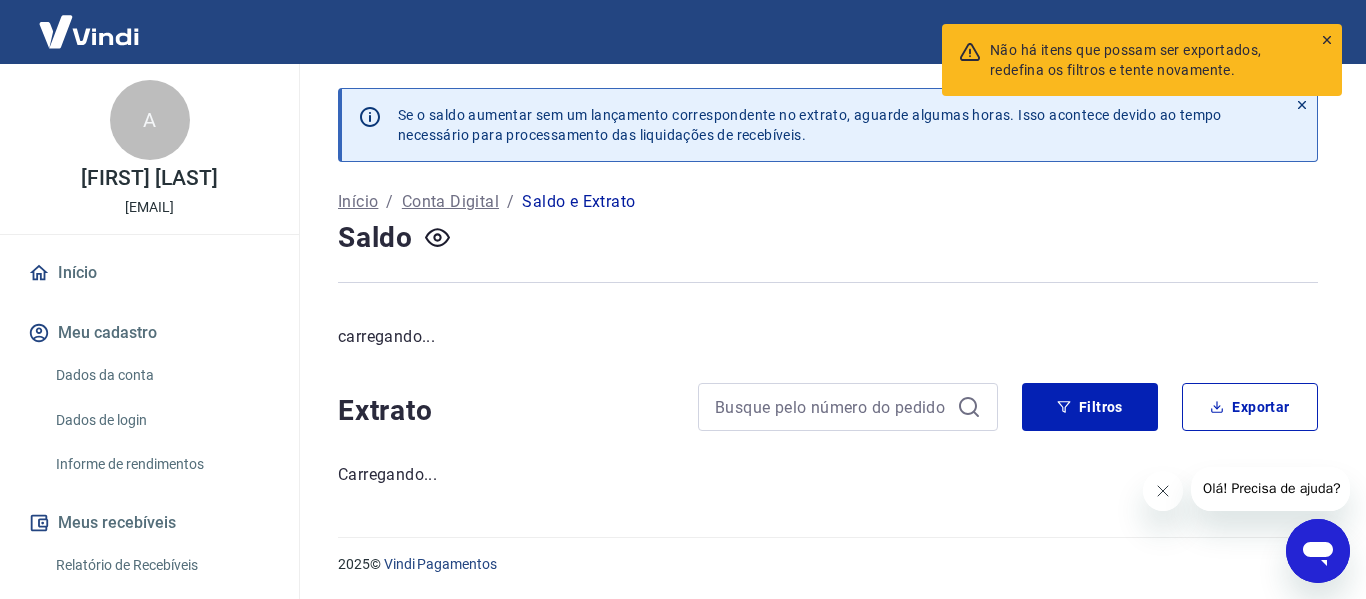 click on "Exportar" at bounding box center (1250, 407) 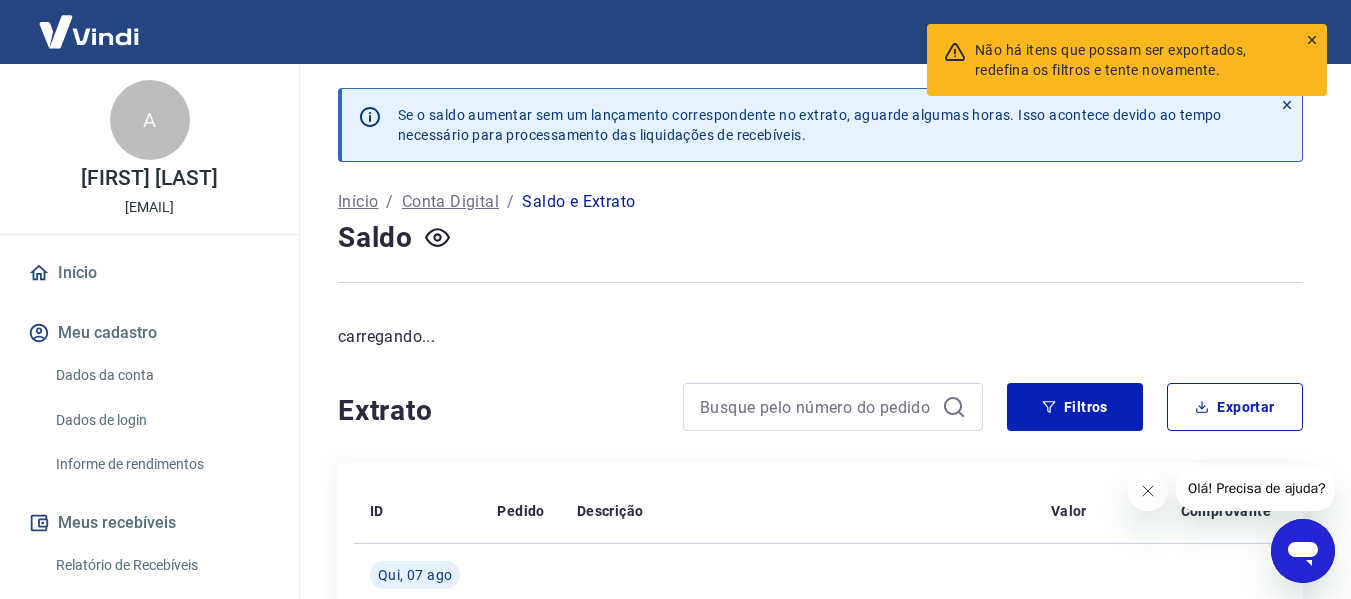 scroll, scrollTop: 65, scrollLeft: 0, axis: vertical 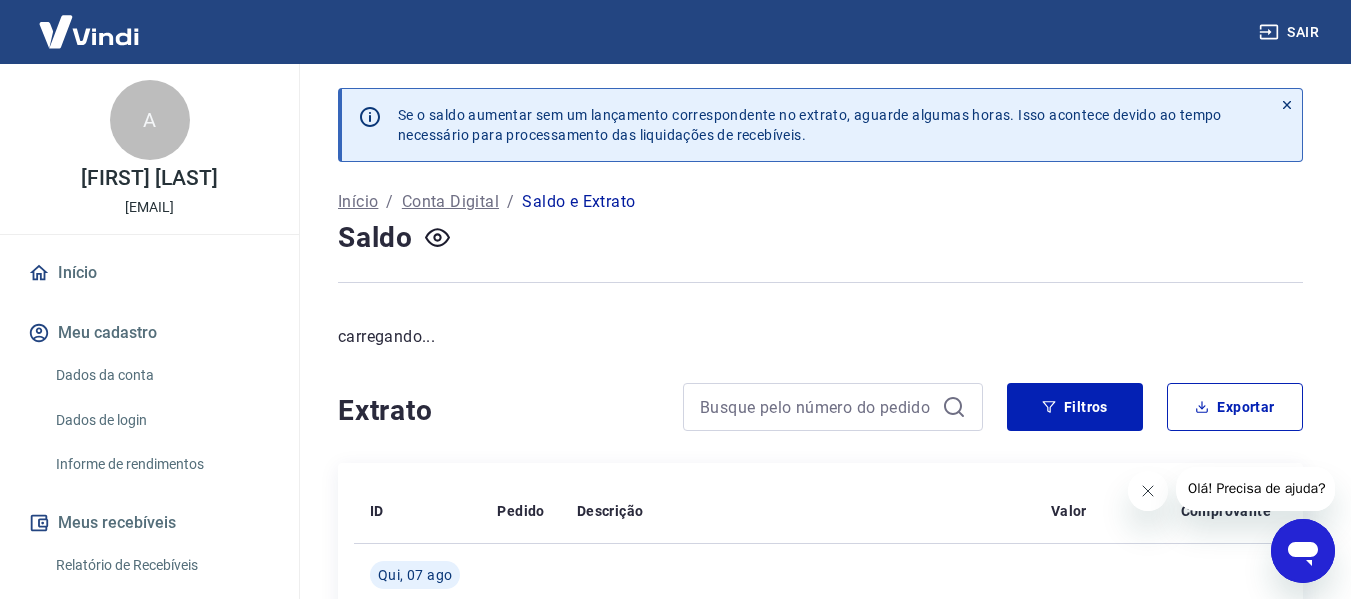 click at bounding box center [1231, 489] 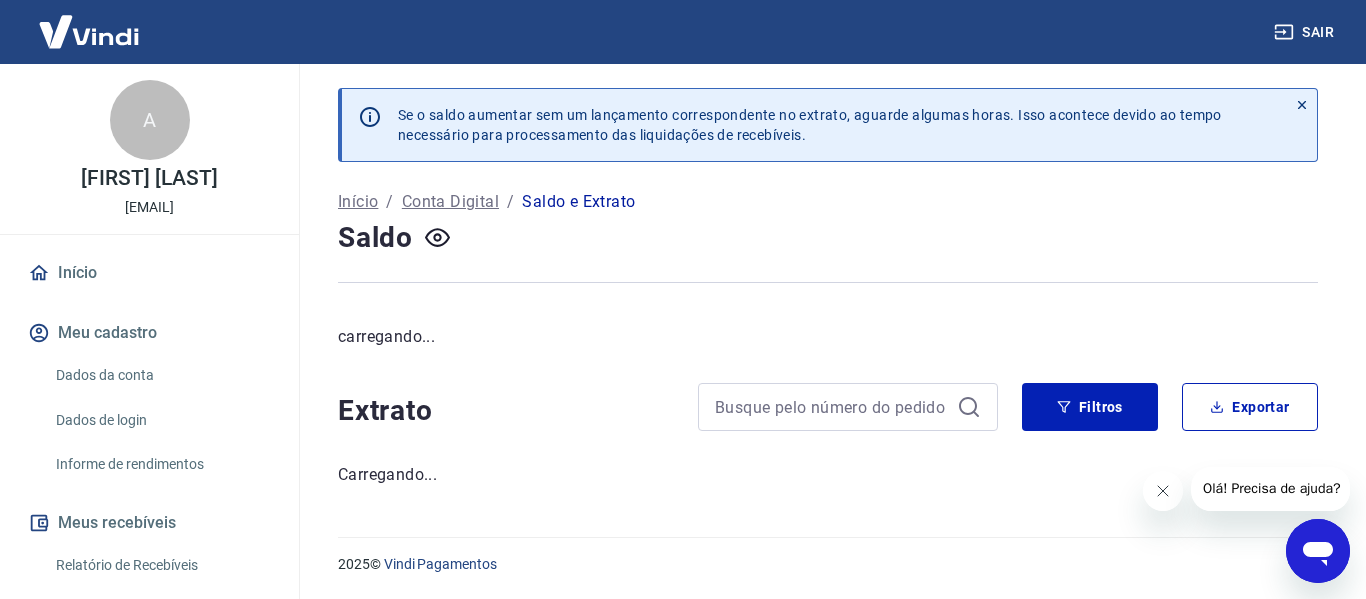click at bounding box center (1162, 491) 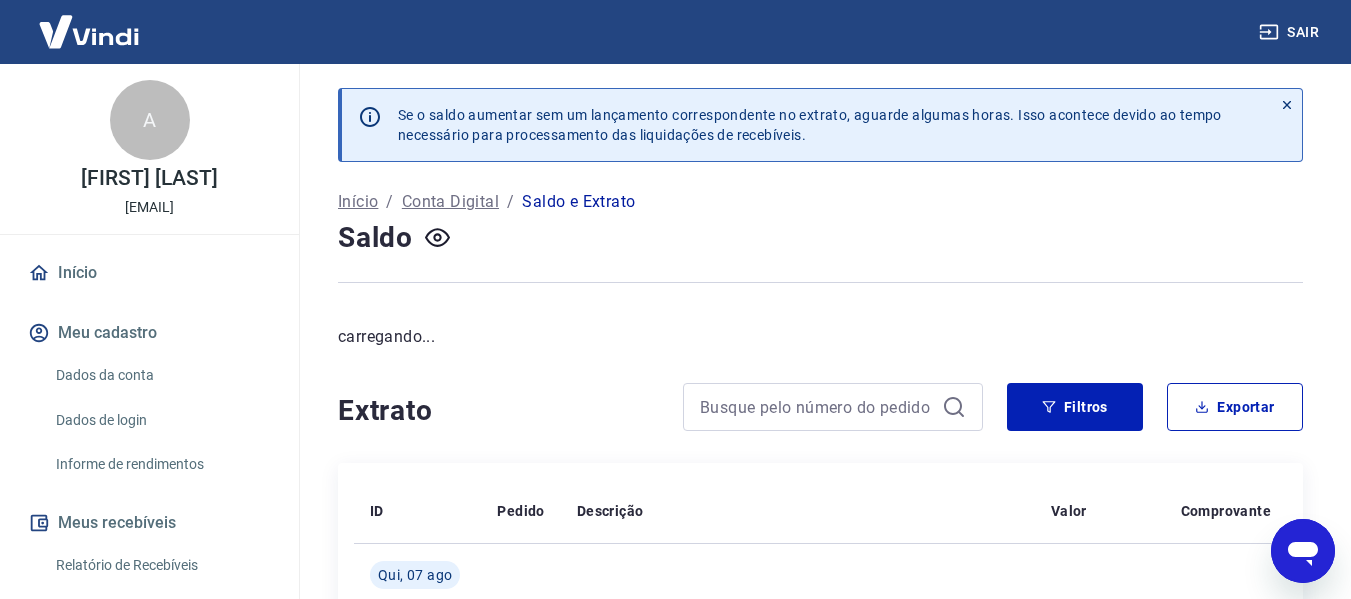 click on "Relatório de Recebíveis" at bounding box center (161, 565) 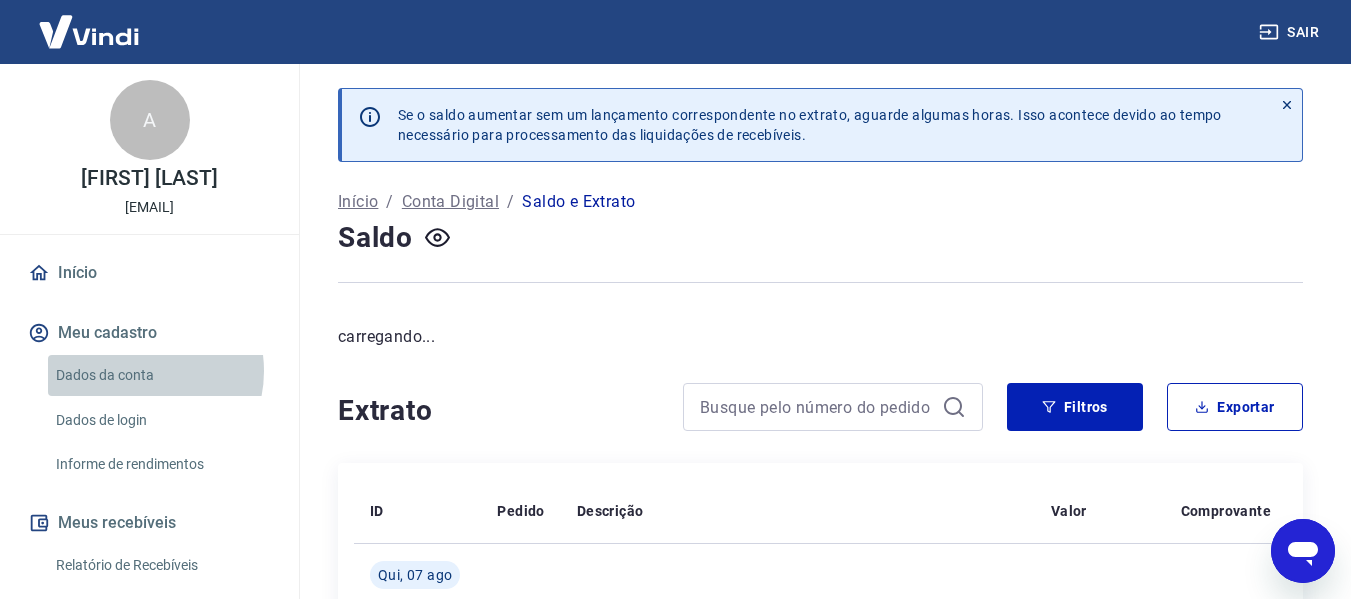 click on "Dados da conta" at bounding box center (161, 375) 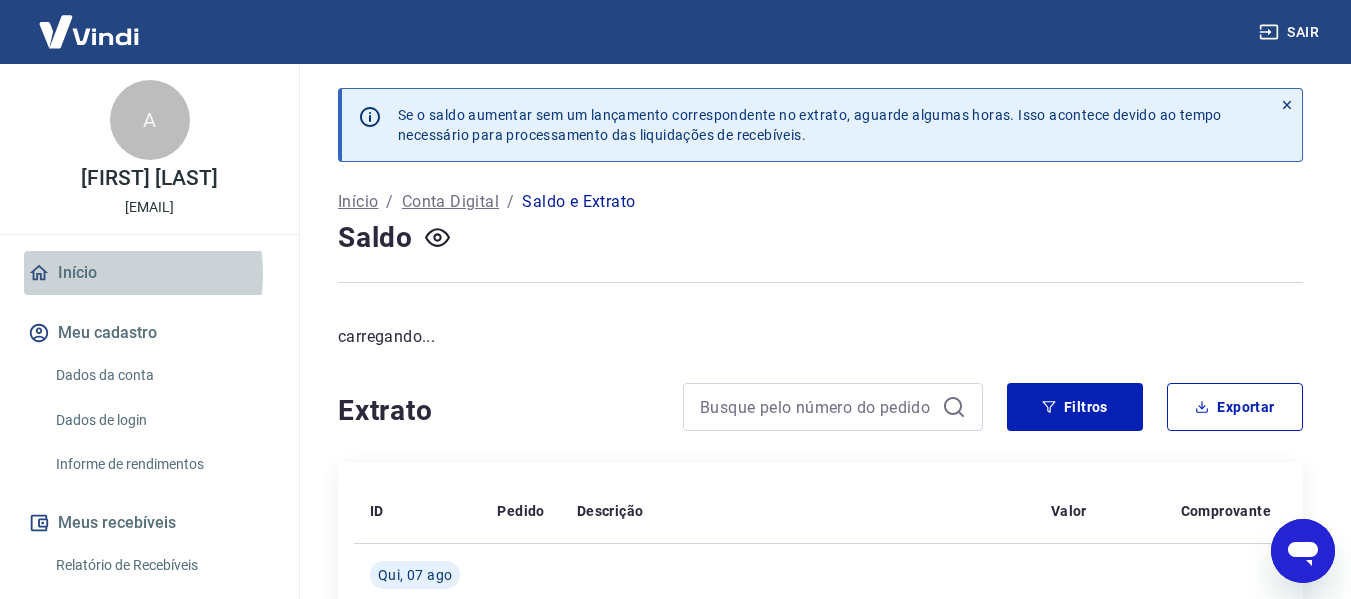 click on "Início" at bounding box center (149, 273) 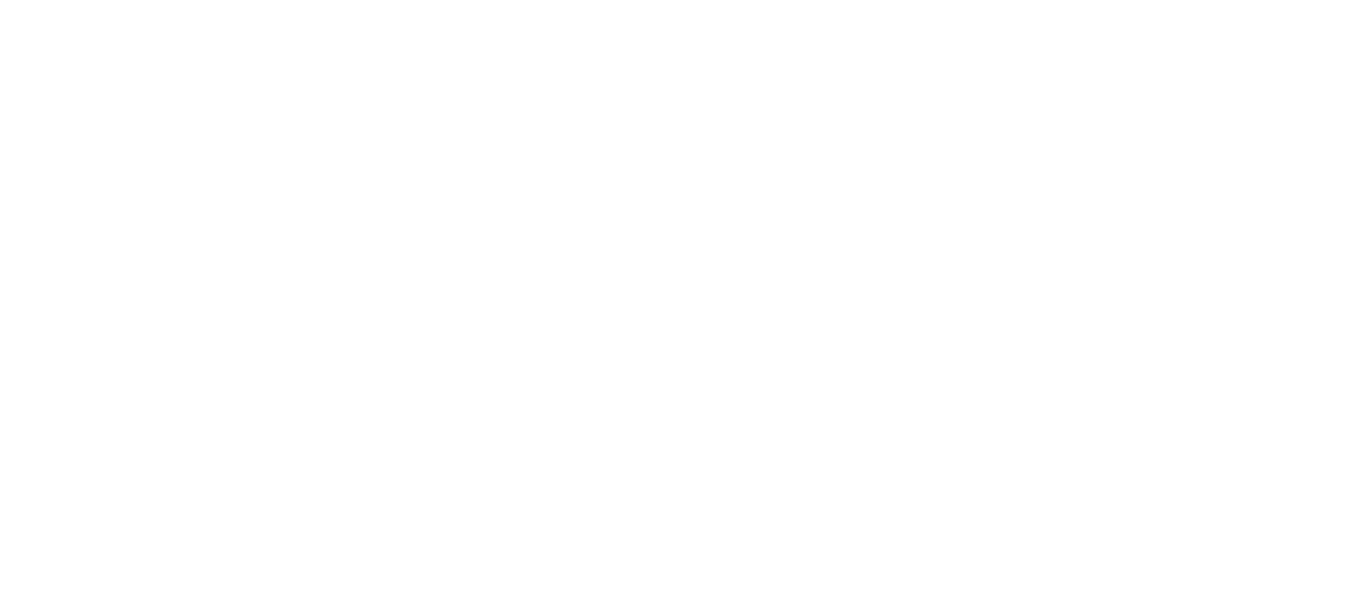 scroll, scrollTop: 0, scrollLeft: 0, axis: both 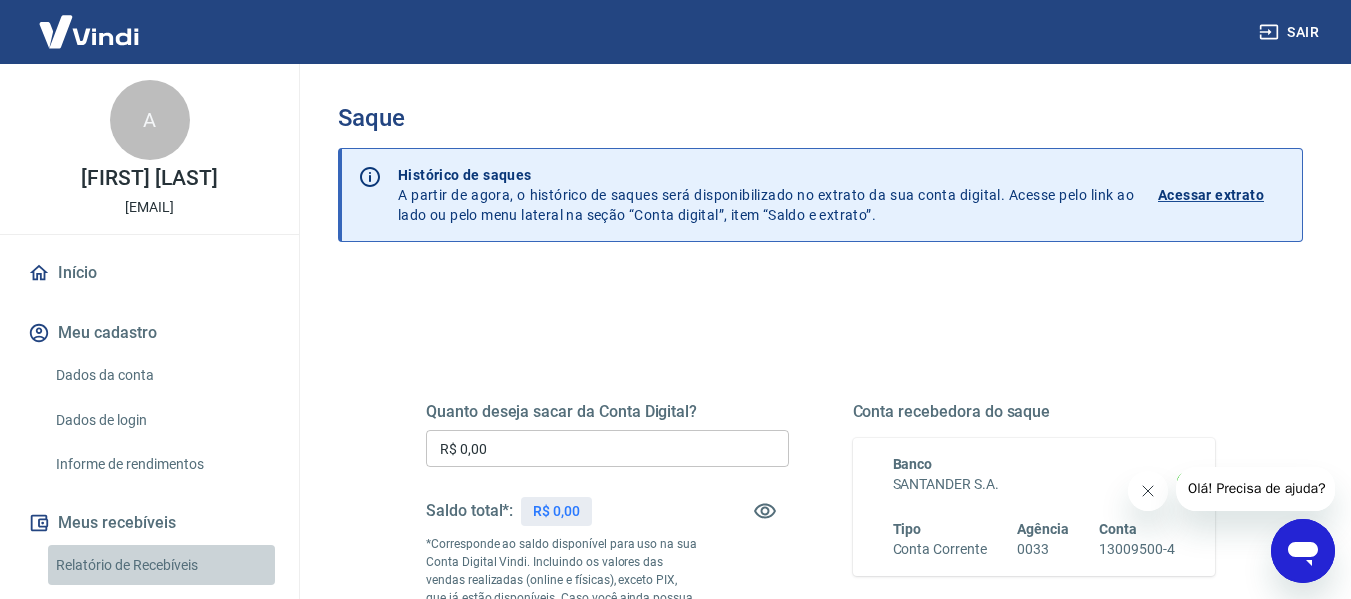 click on "Relatório de Recebíveis" at bounding box center (161, 565) 